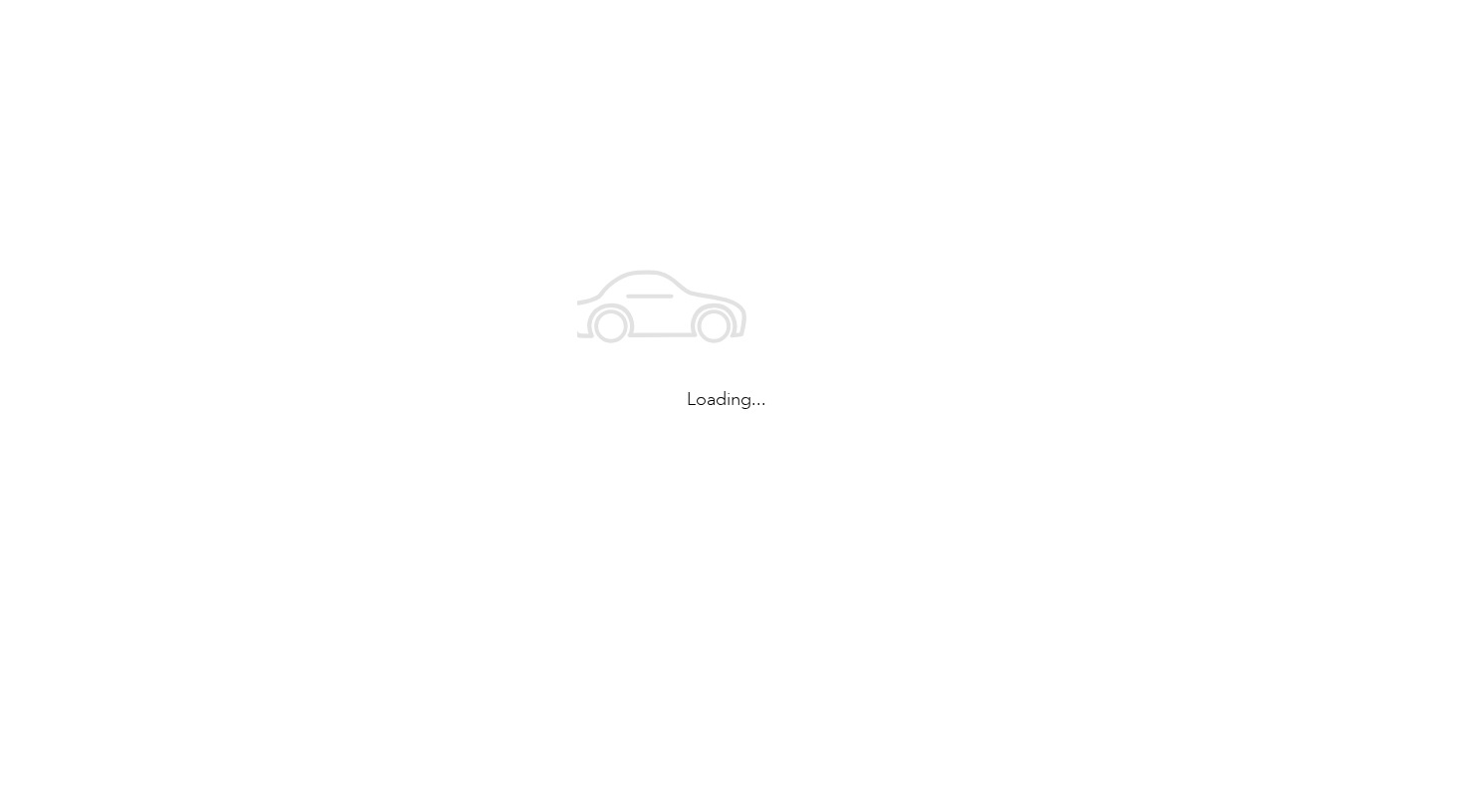 scroll, scrollTop: 0, scrollLeft: 0, axis: both 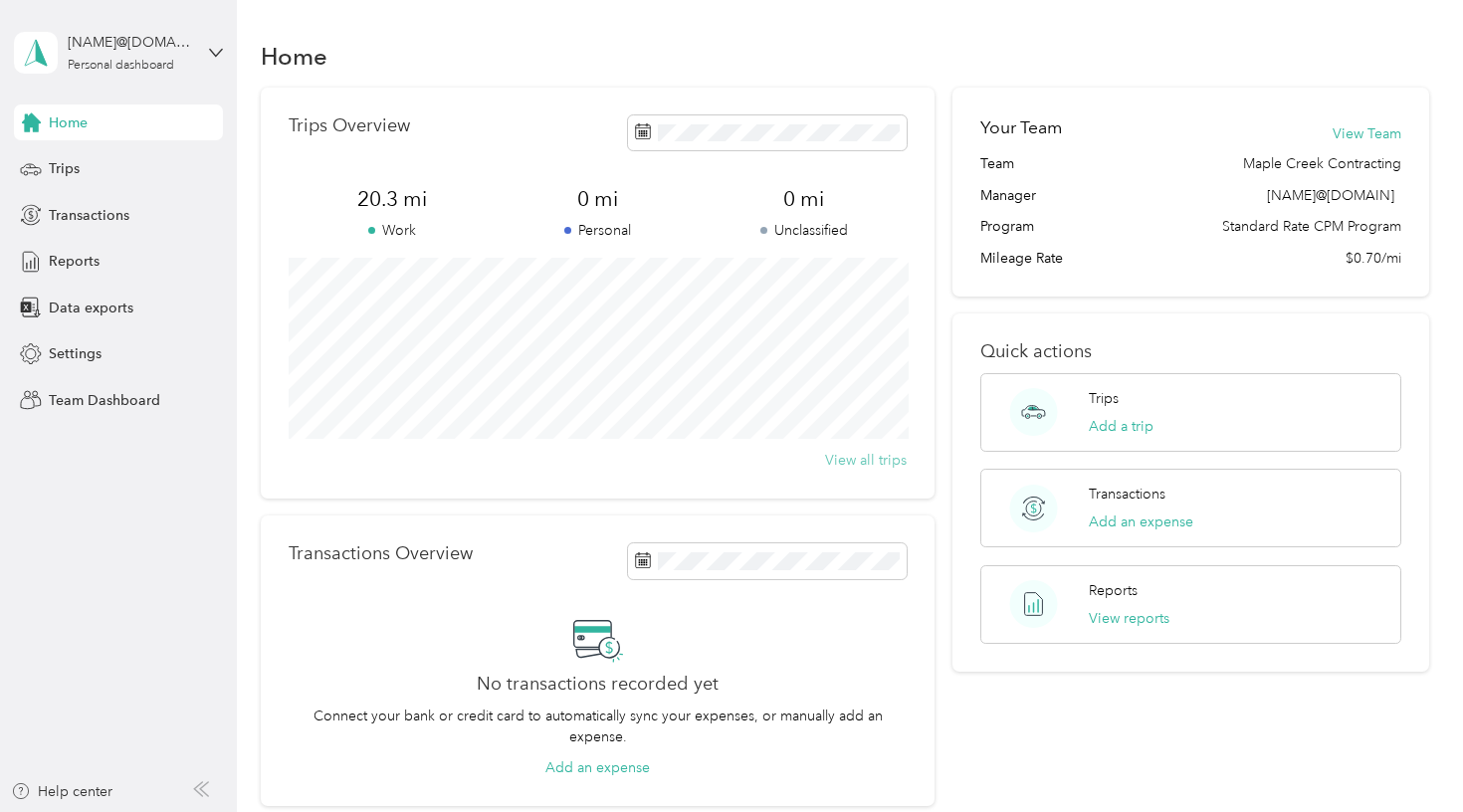 click on "View all trips" at bounding box center (866, 460) 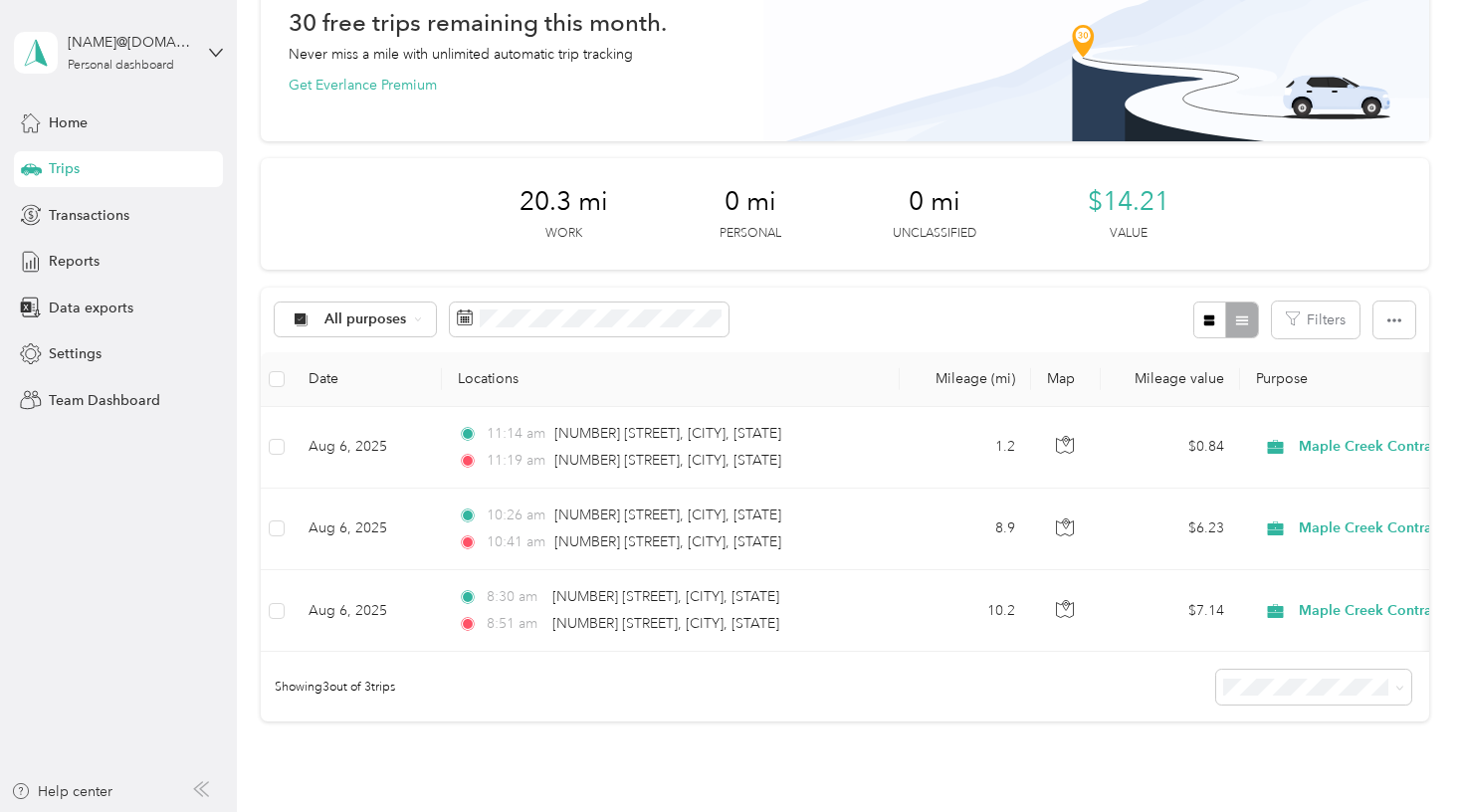 scroll, scrollTop: 125, scrollLeft: 0, axis: vertical 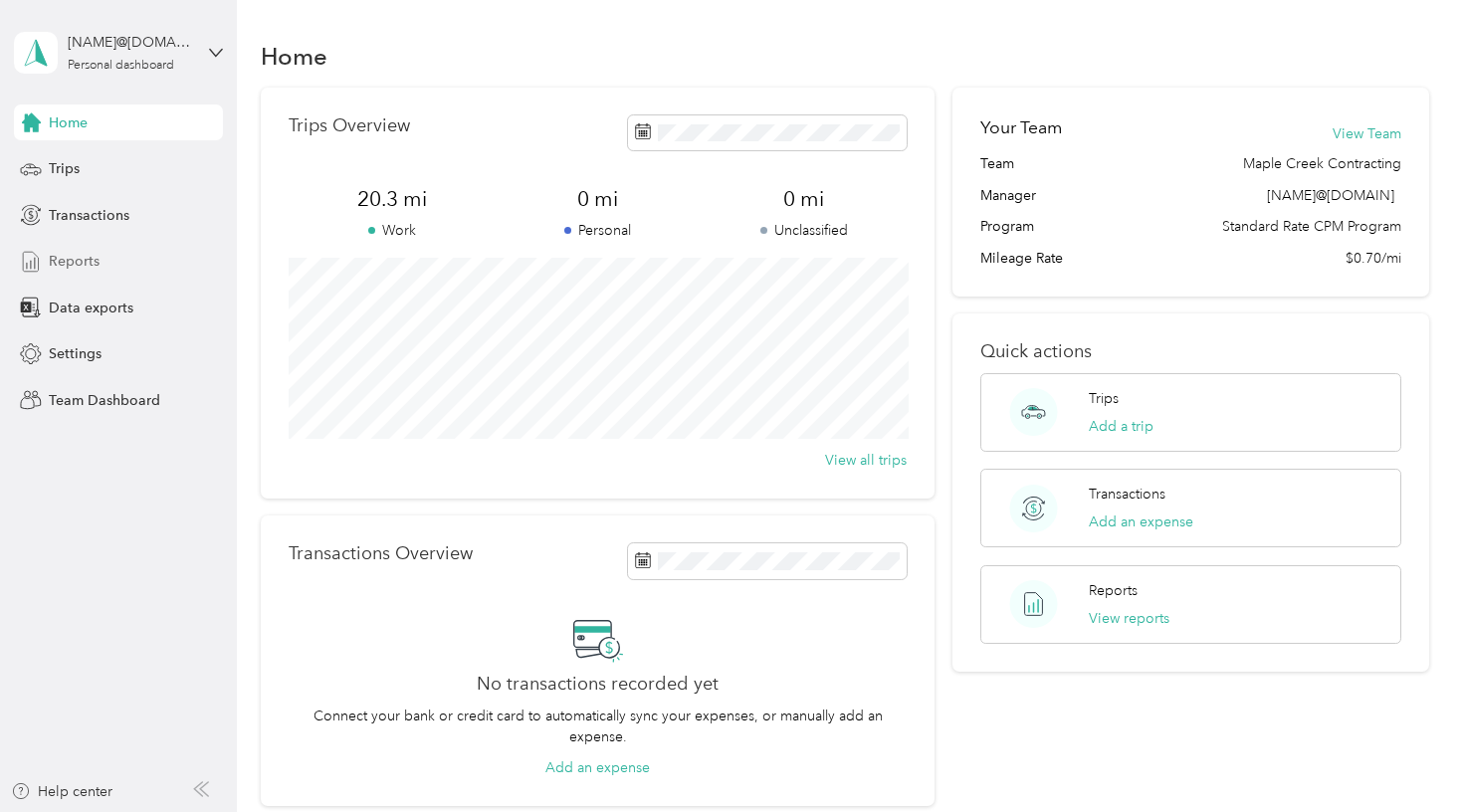 click on "Reports" at bounding box center (118, 262) 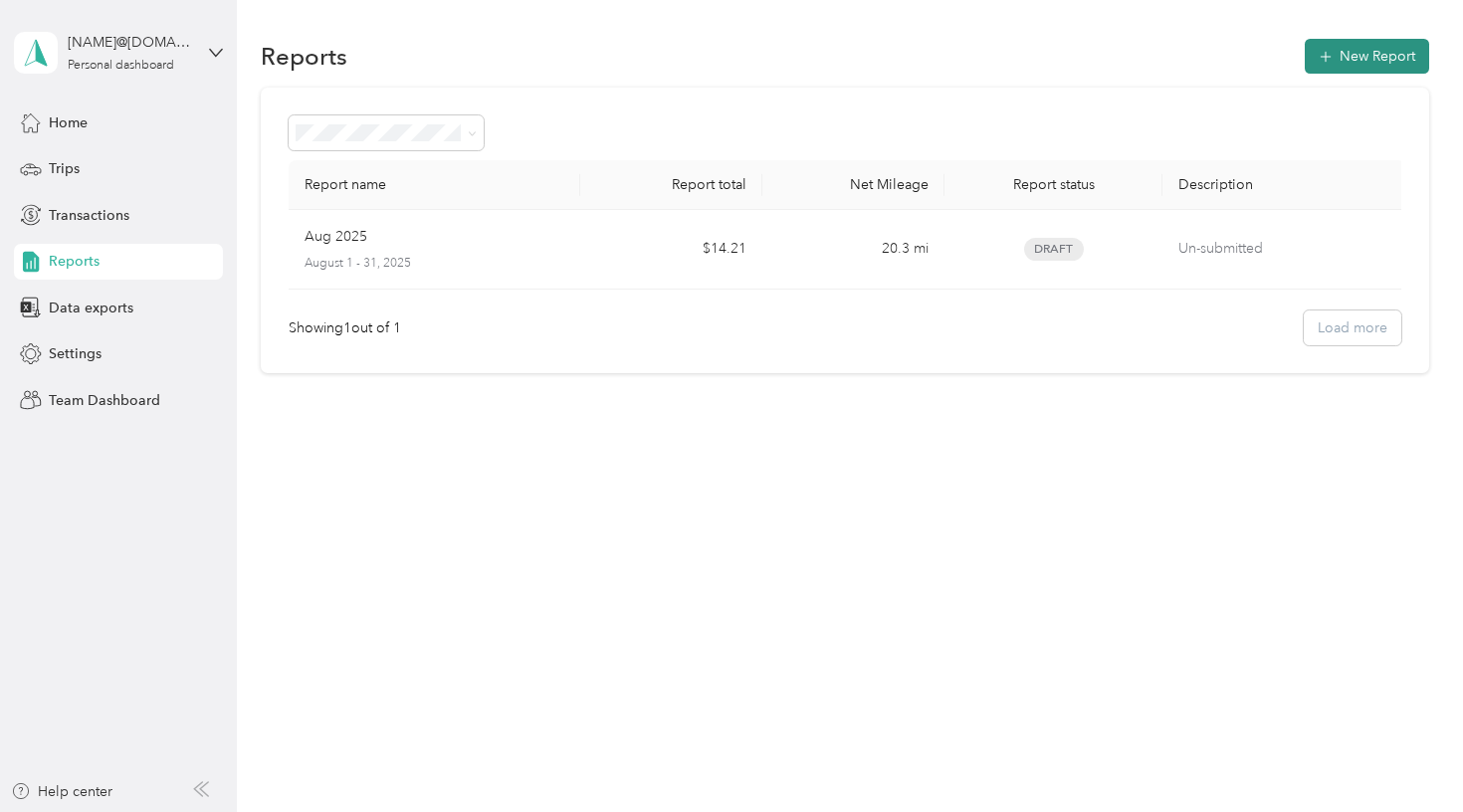 click on "New Report" at bounding box center [1366, 56] 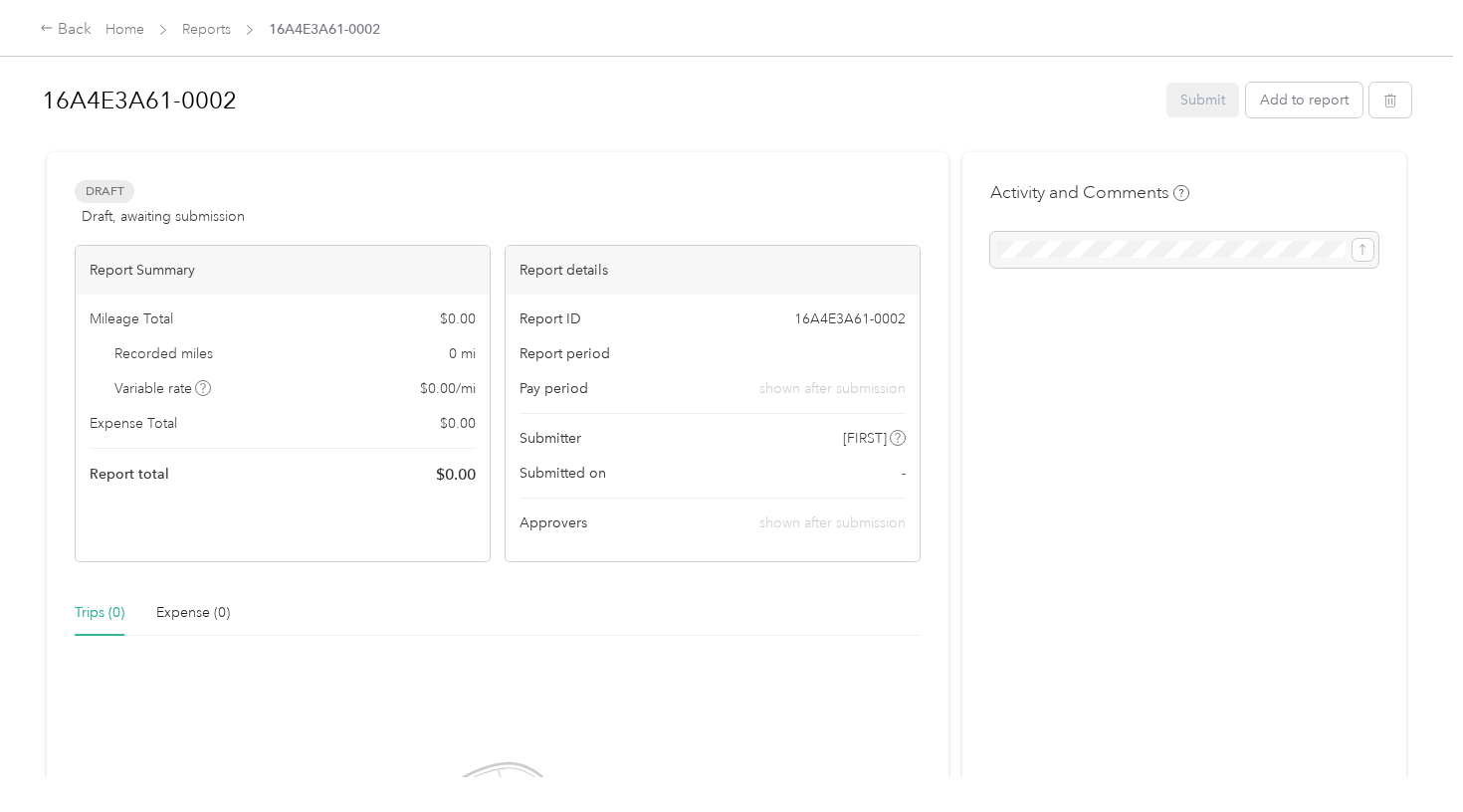 scroll, scrollTop: 0, scrollLeft: 0, axis: both 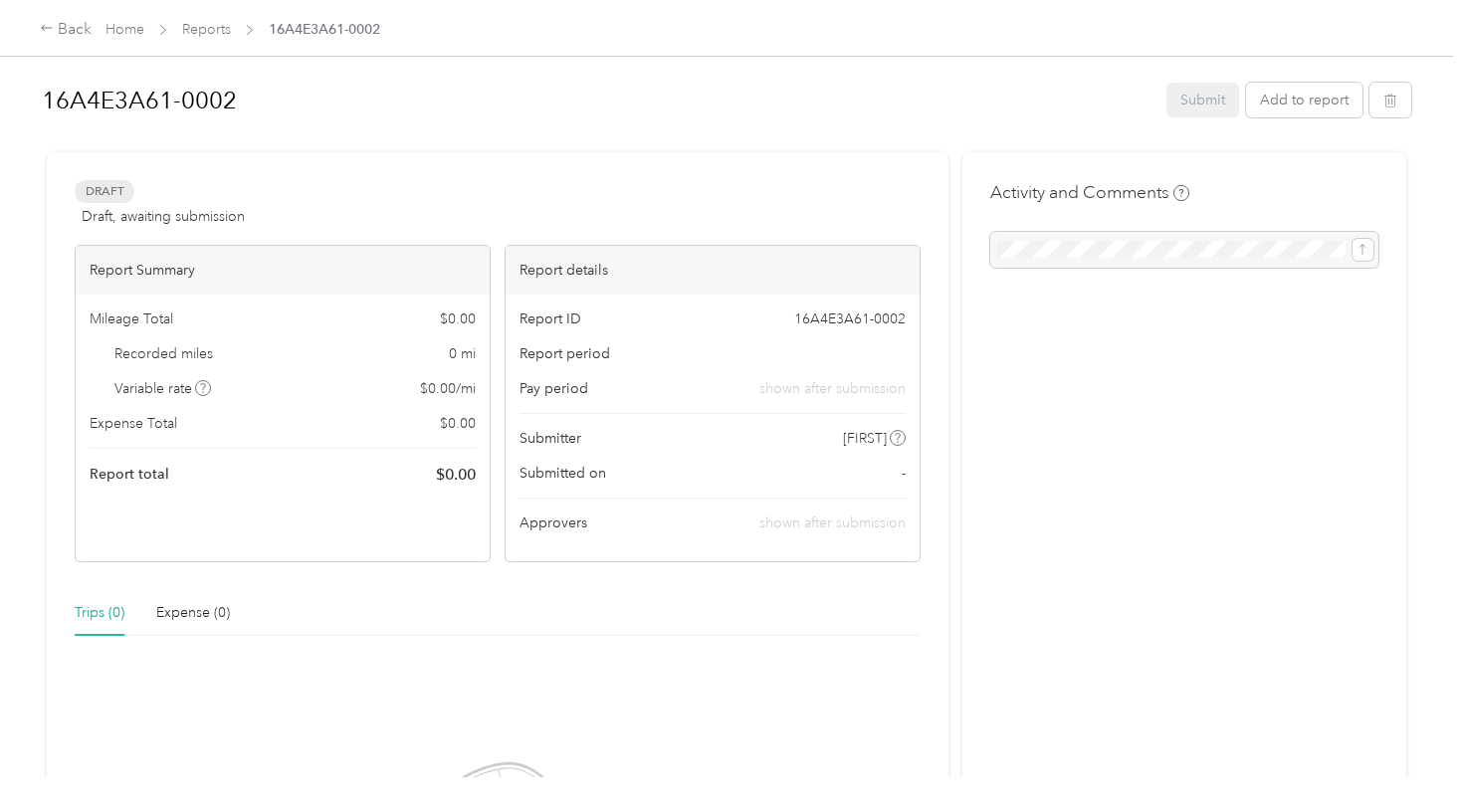 click at bounding box center (1184, 250) 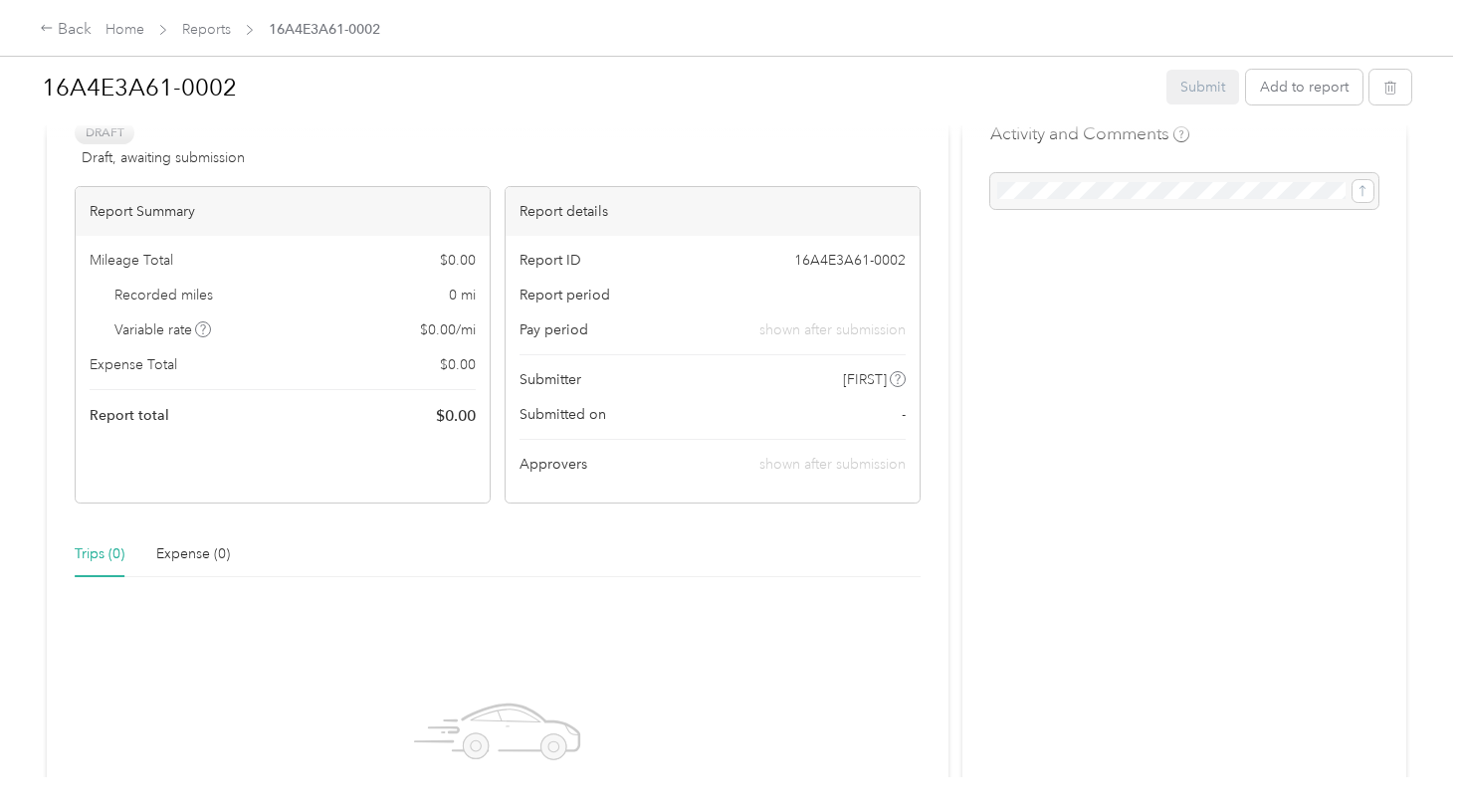 scroll, scrollTop: 86, scrollLeft: 0, axis: vertical 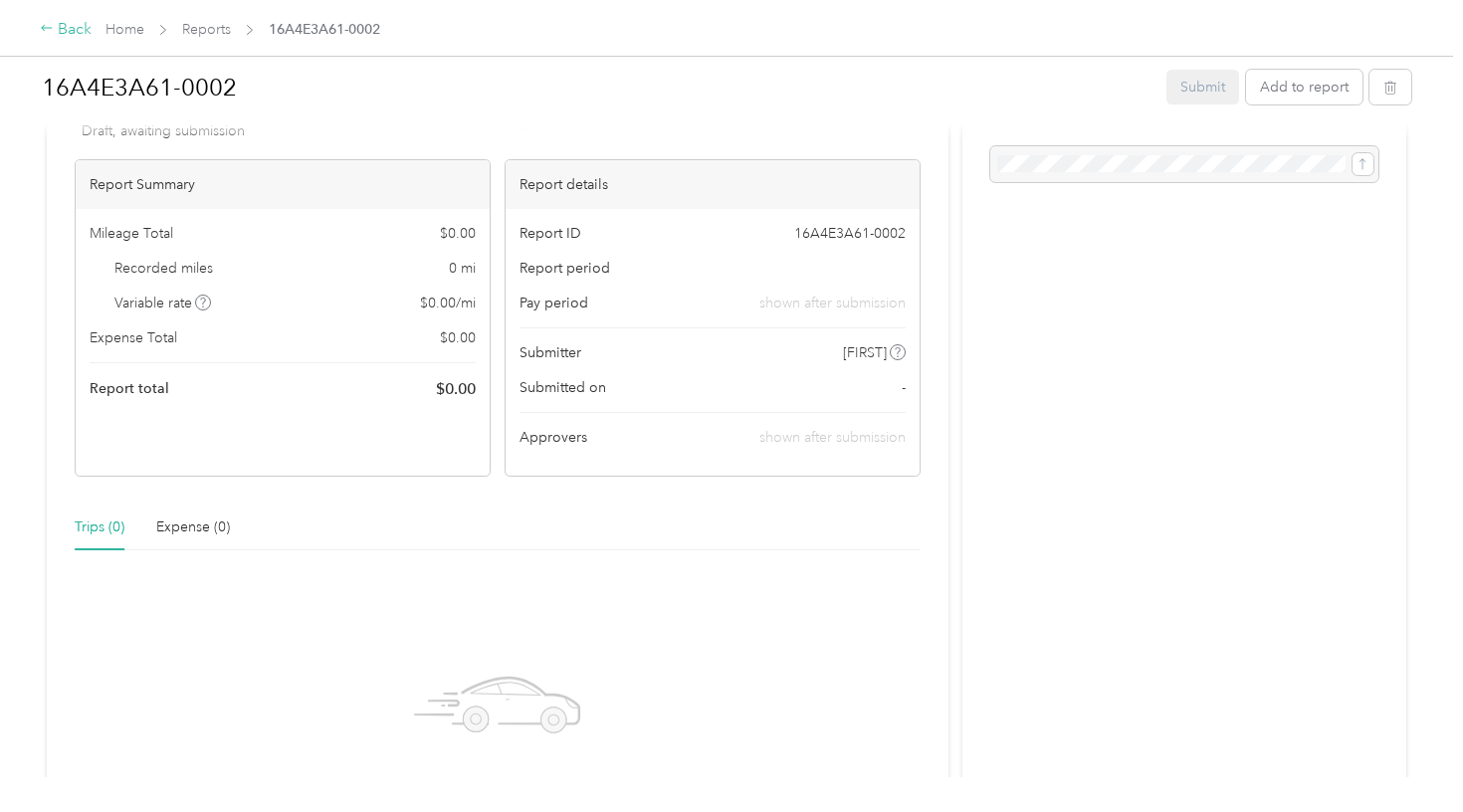 click on "Back" at bounding box center (66, 30) 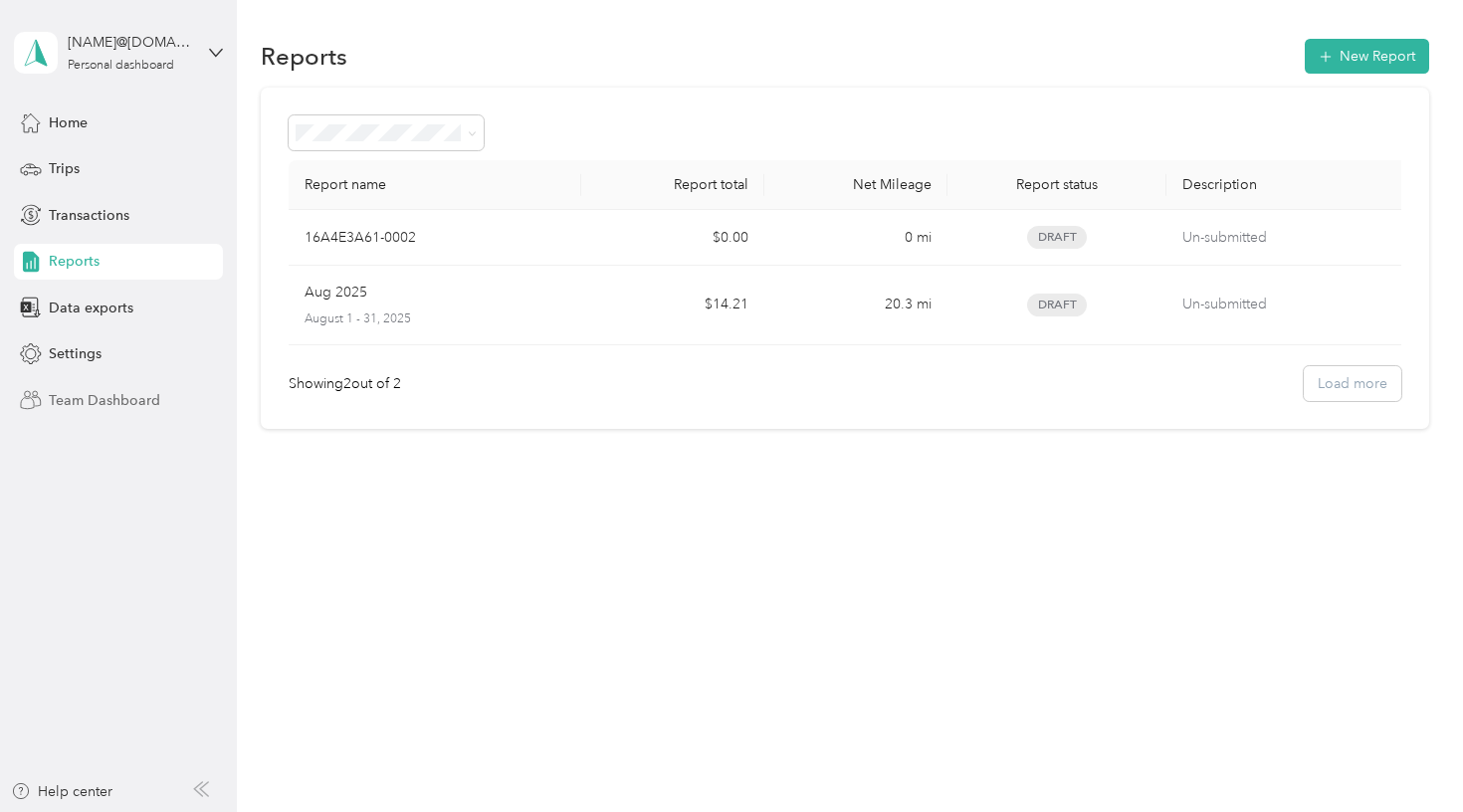 click on "Team Dashboard" at bounding box center [104, 400] 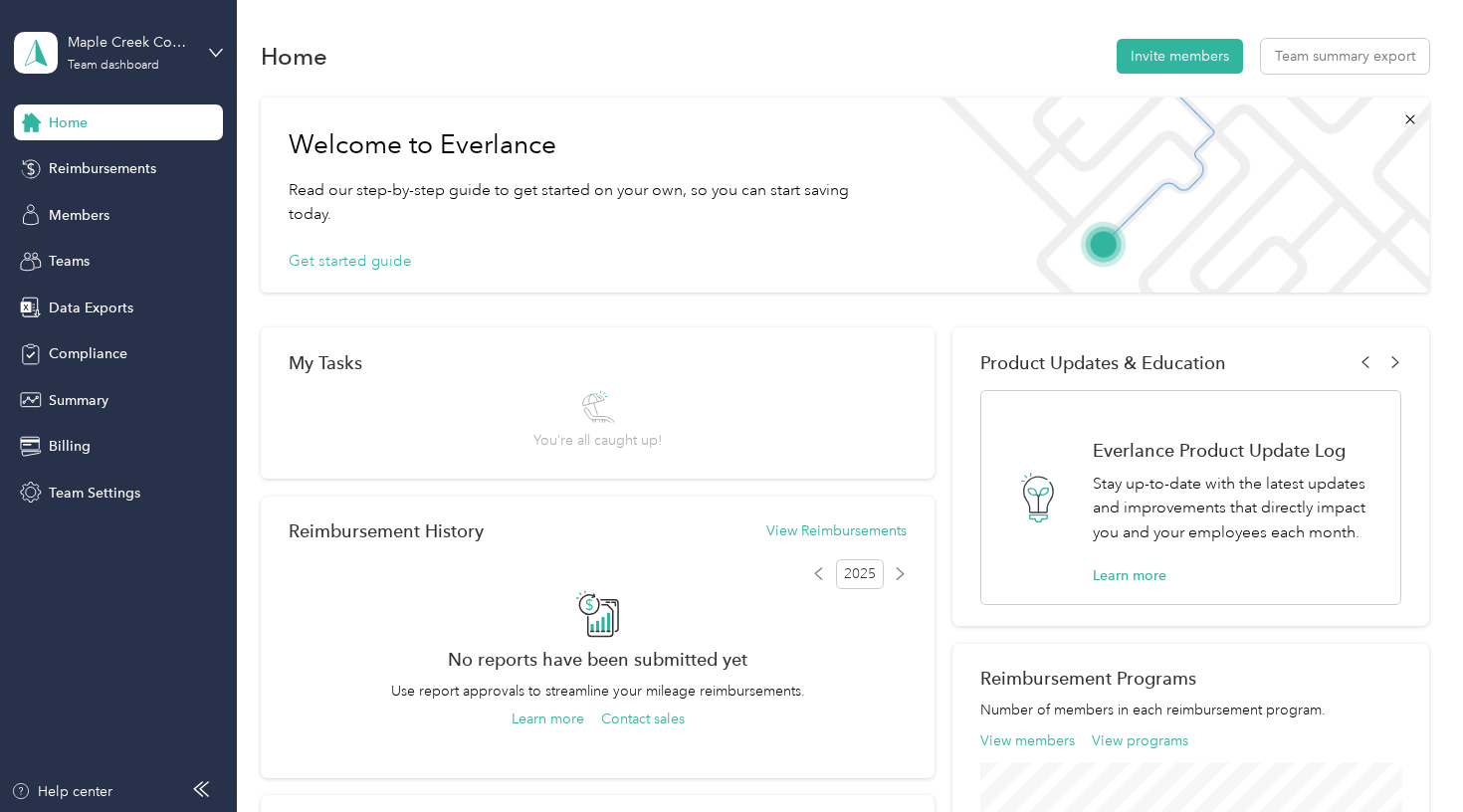 click on "Get started guide" at bounding box center [590, 262] 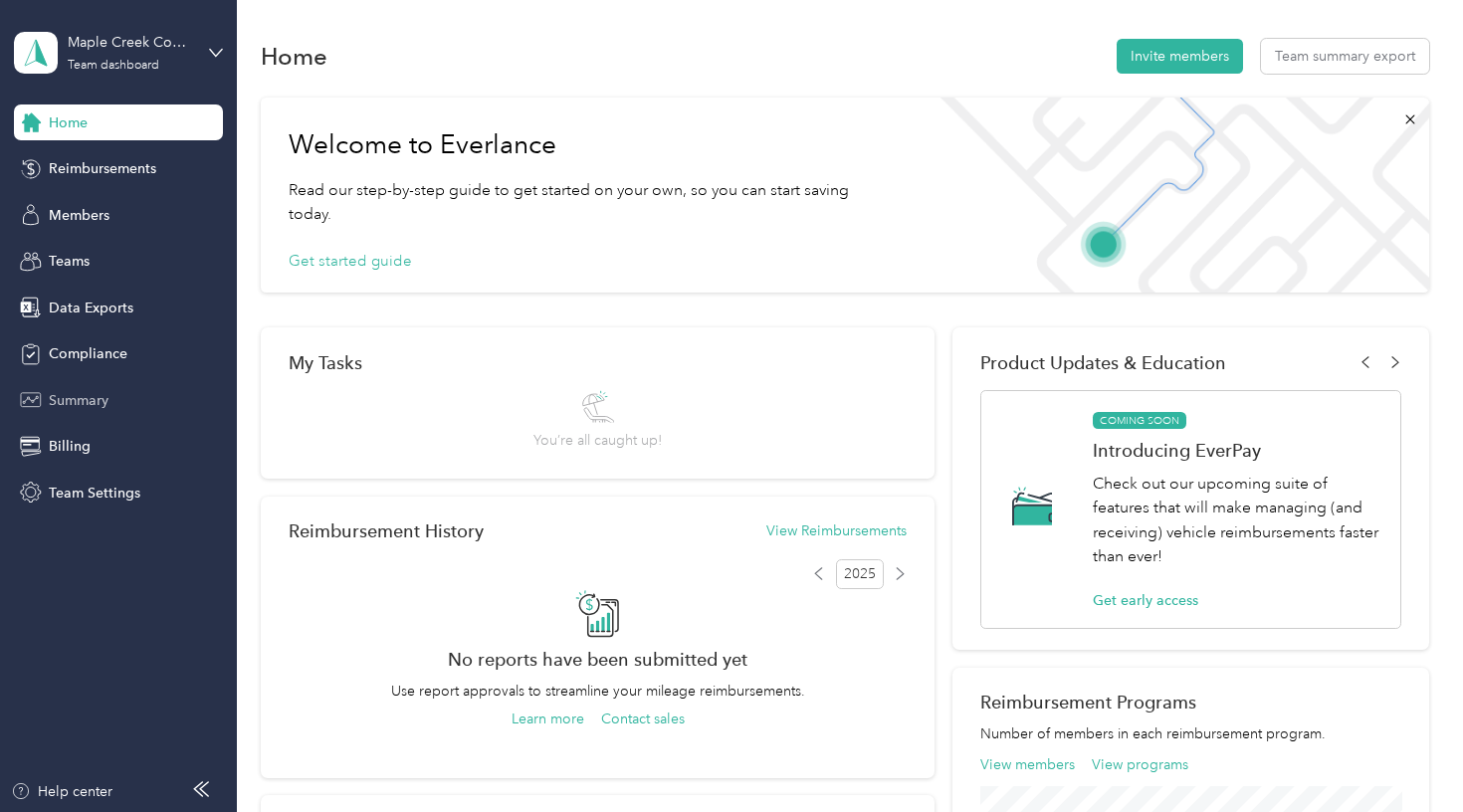 click on "Summary" at bounding box center [118, 400] 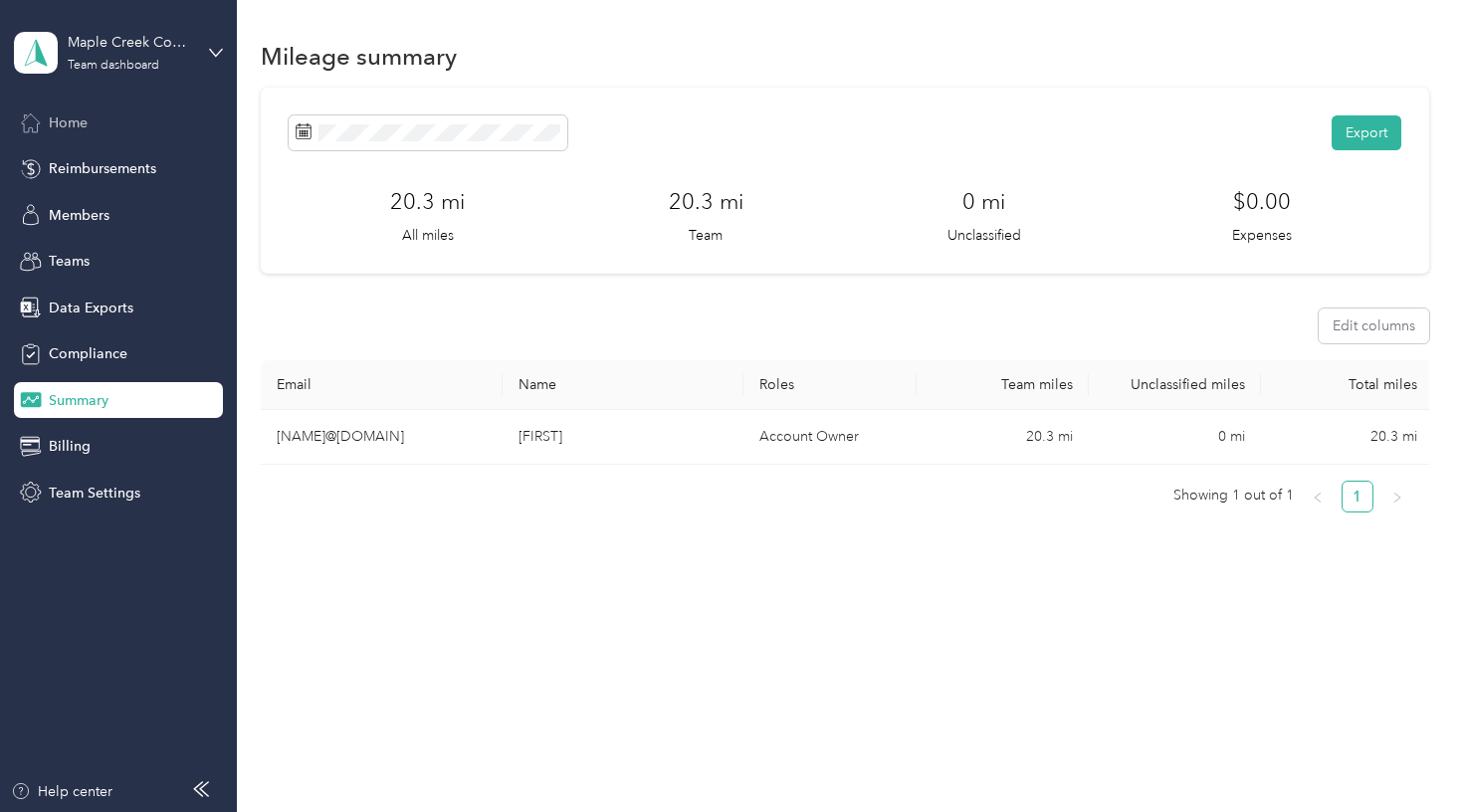 click on "Home" at bounding box center (118, 122) 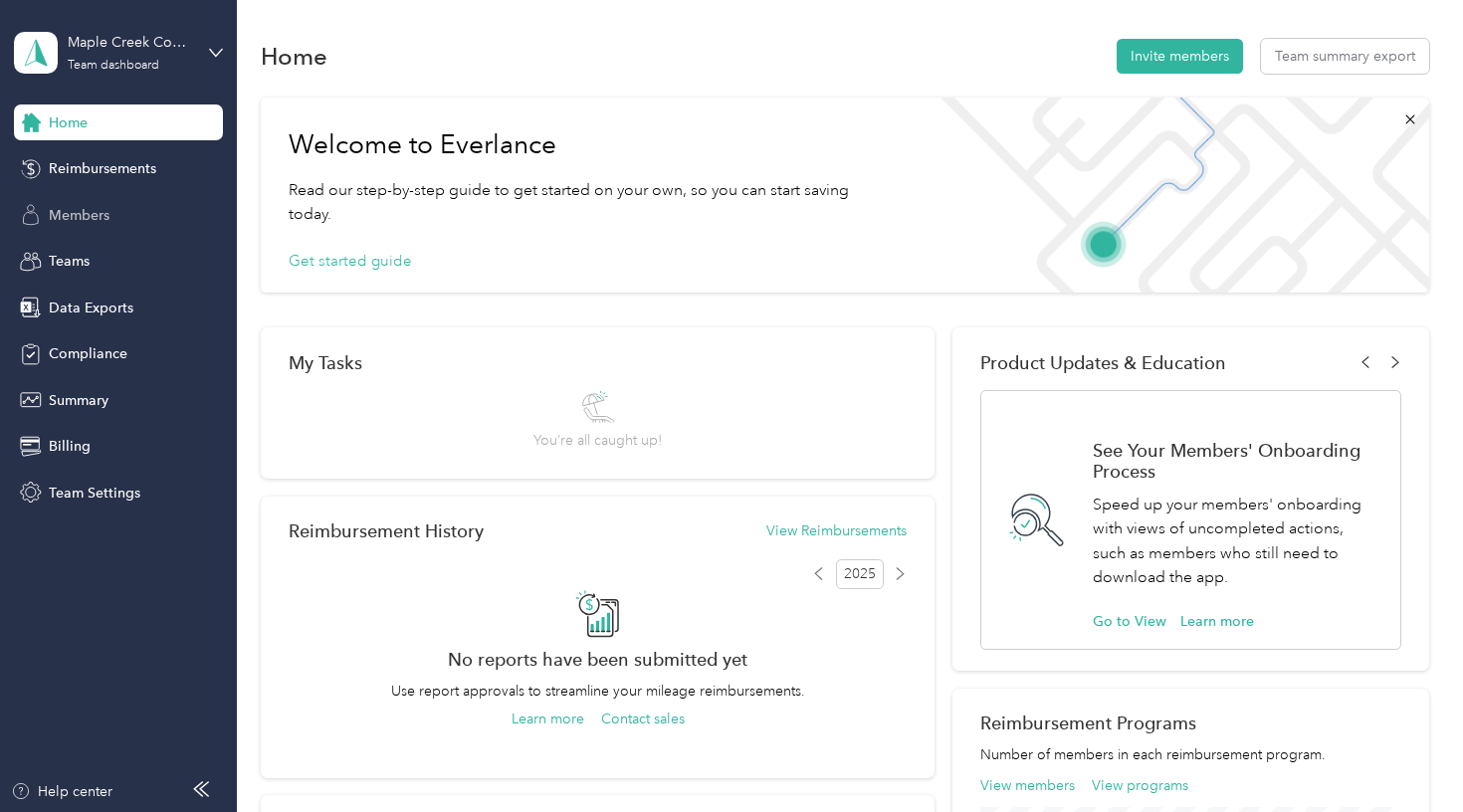 click on "Members" at bounding box center (79, 215) 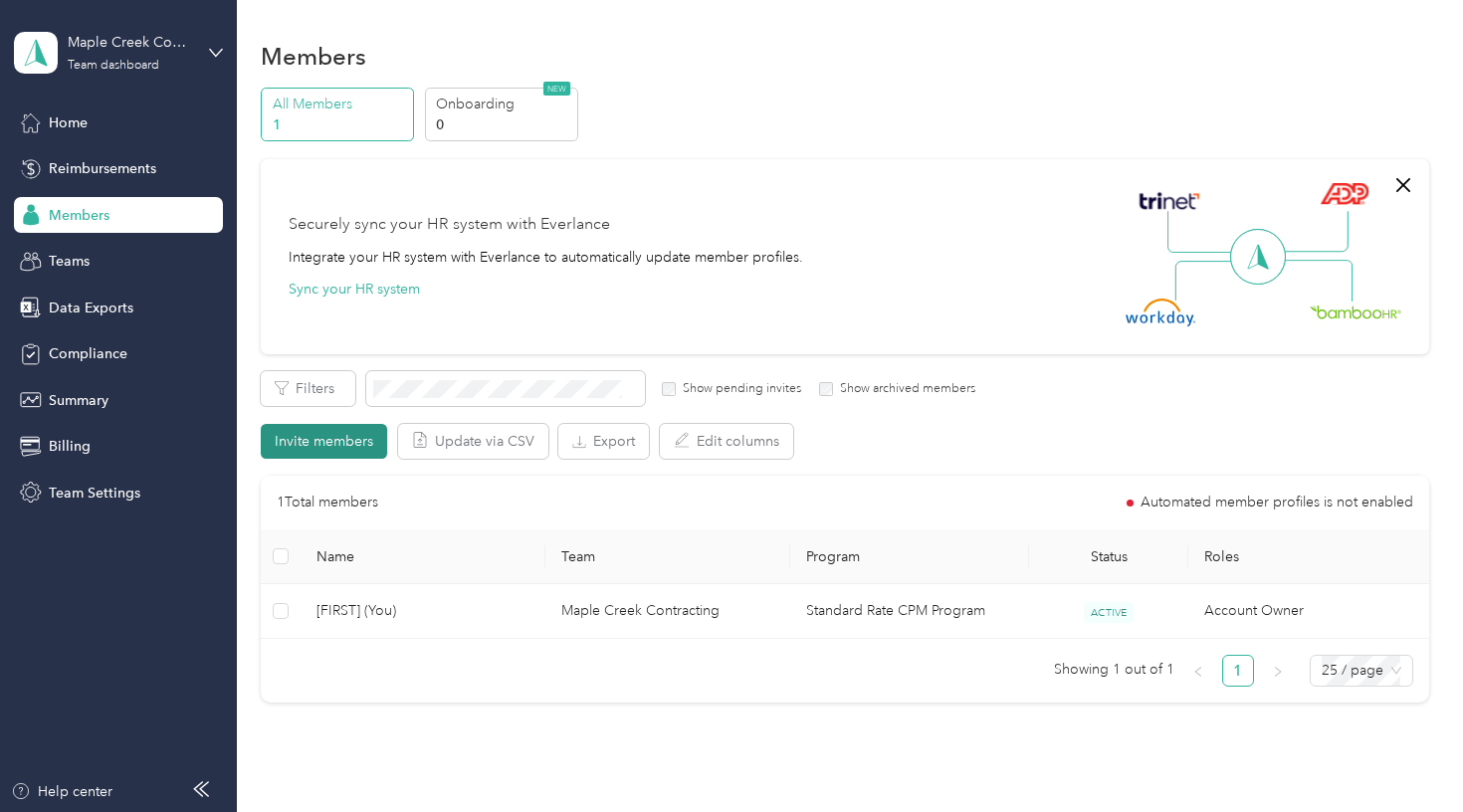 click on "Invite members" at bounding box center [323, 441] 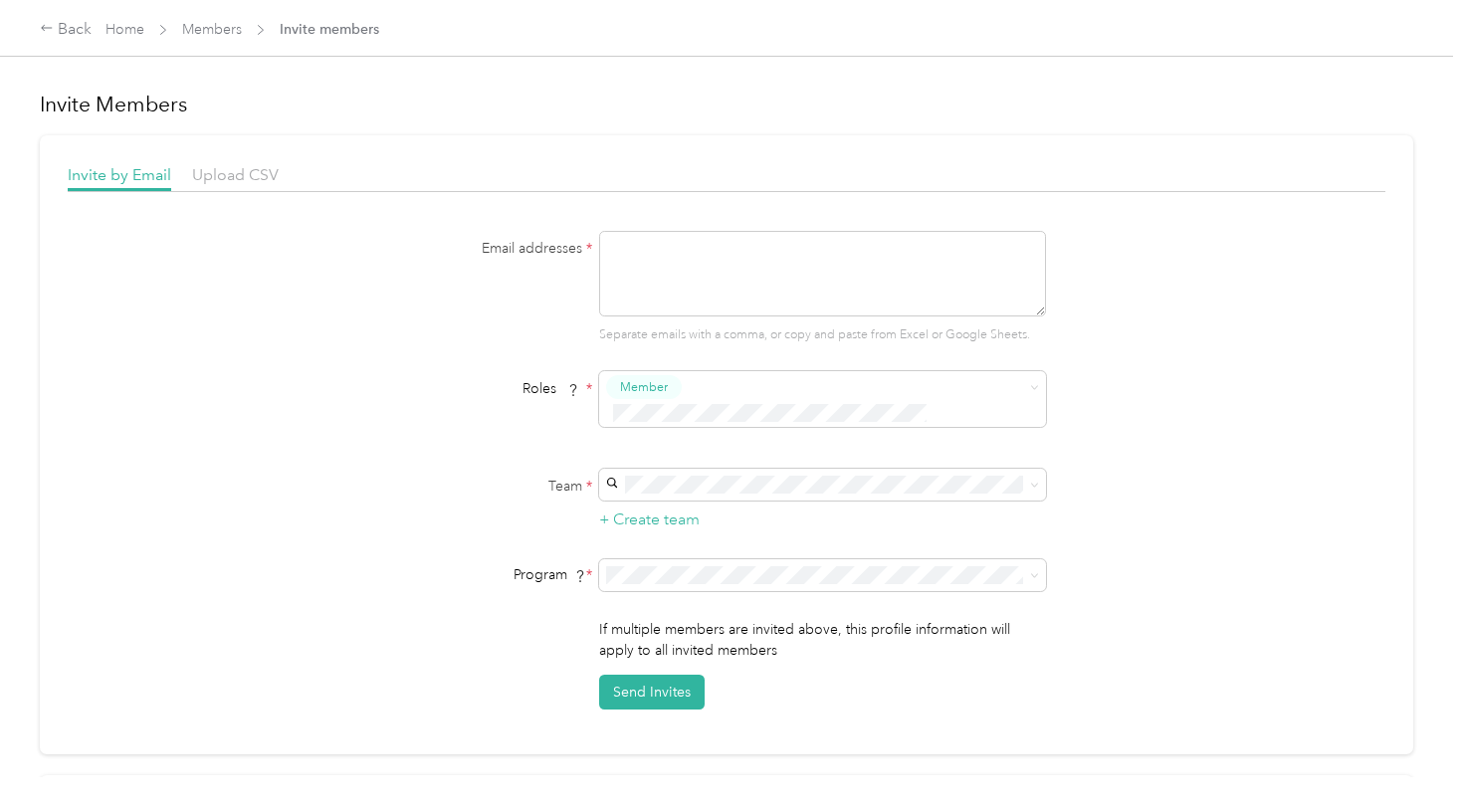click at bounding box center [822, 274] 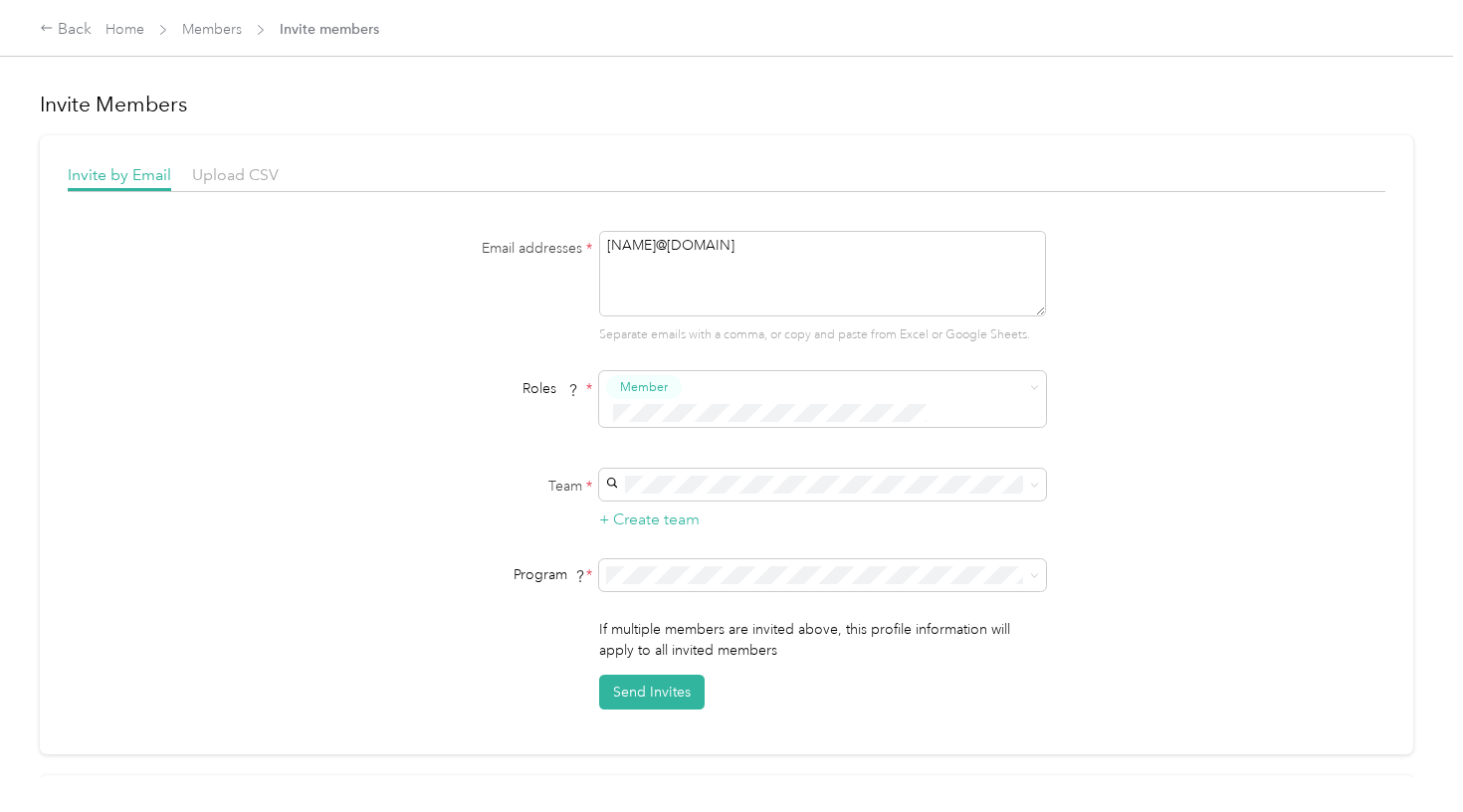 type on "[NAME]@[DOMAIN]" 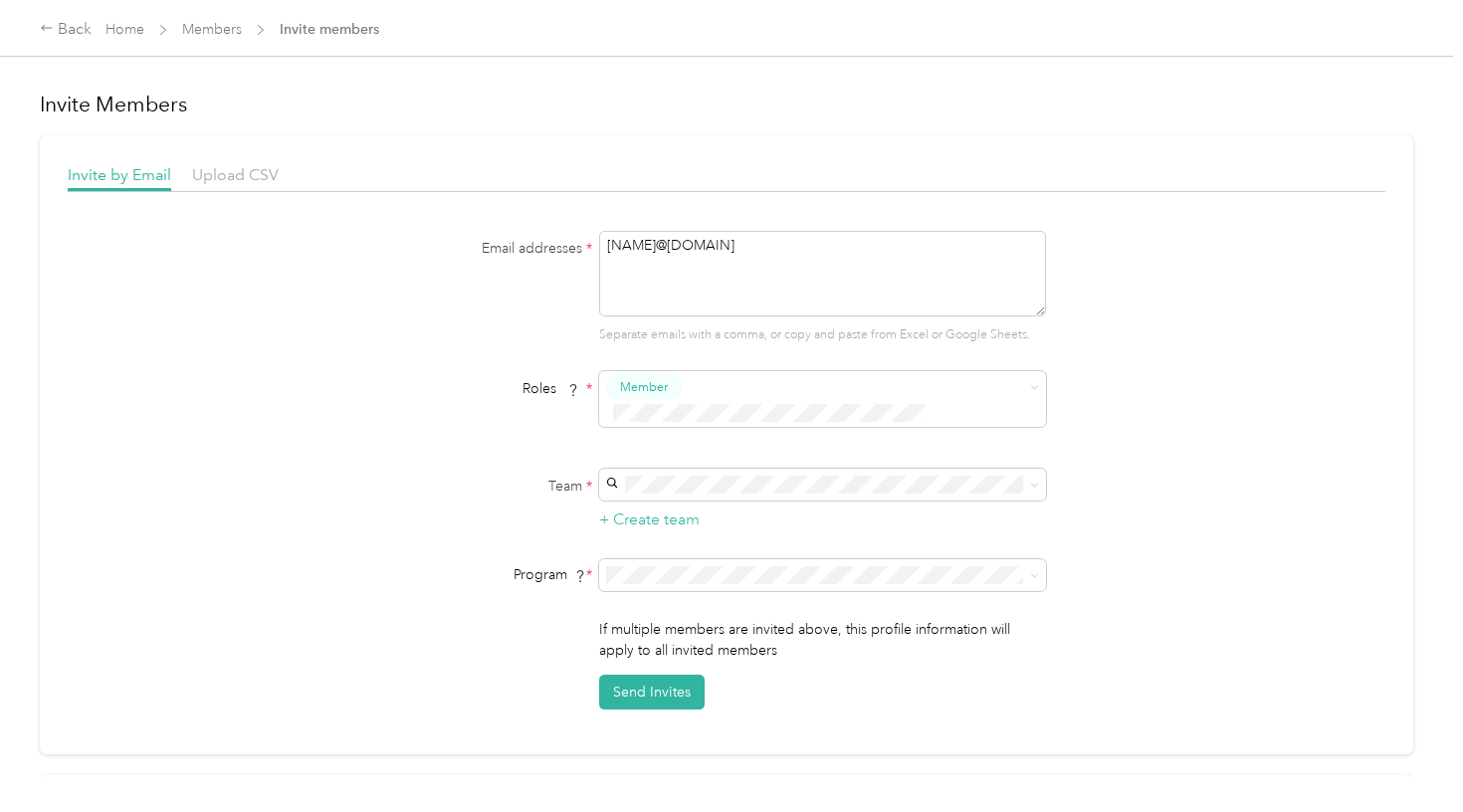 click on "Email addresses   * [NAME]@[DOMAIN] Separate emails with a comma, or copy and paste from Excel or Google Sheets. Roles   * Member   Team   * + Create team Program * Program start date   State   Zip code   Expected Annual Business Miles   miles Must be greater than 5,000 miles If multiple members are invited above, this profile information will apply to all invited members Send Invites" at bounding box center [727, 470] 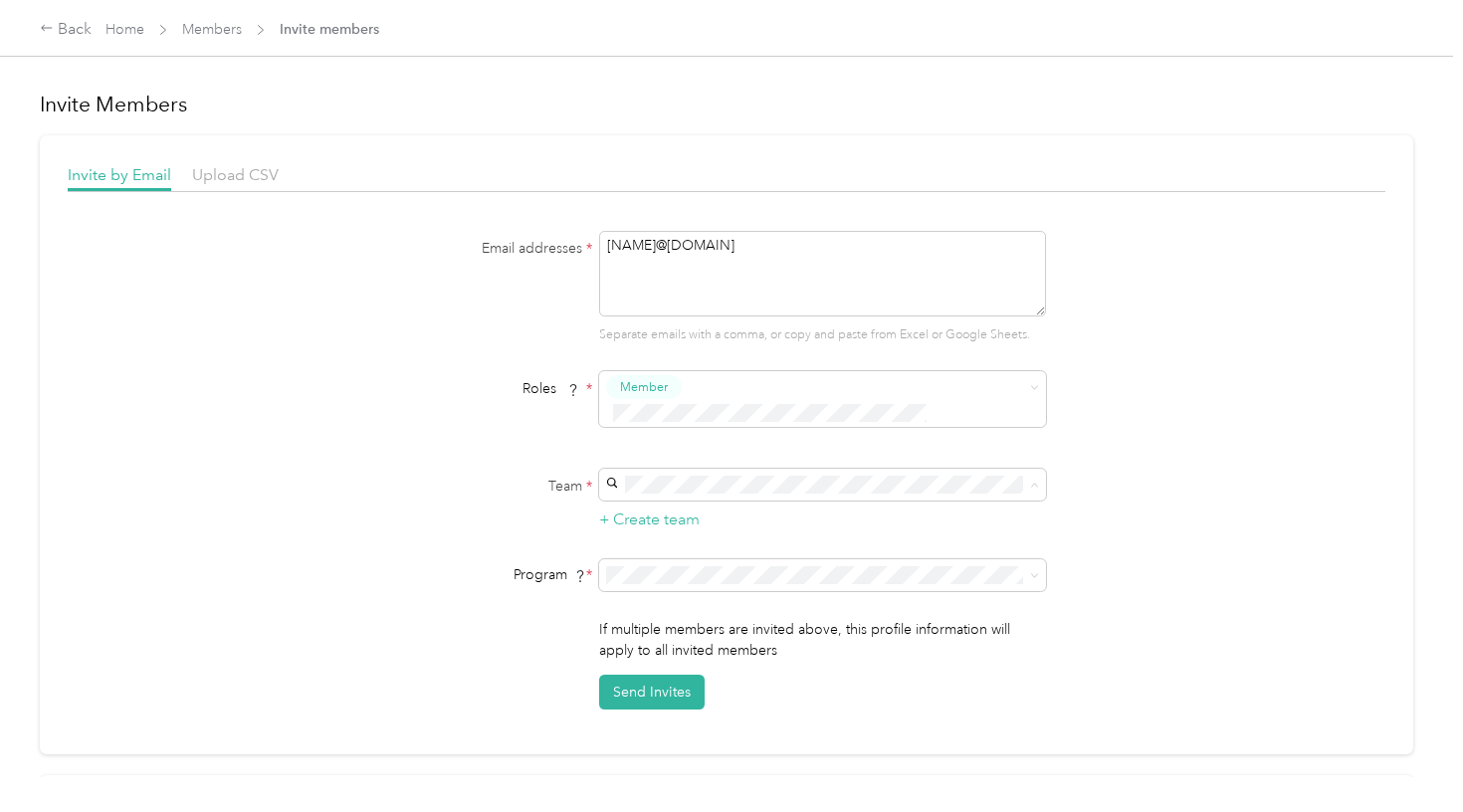 click on "Maple Creek Contracting (Main organization)" at bounding box center [755, 494] 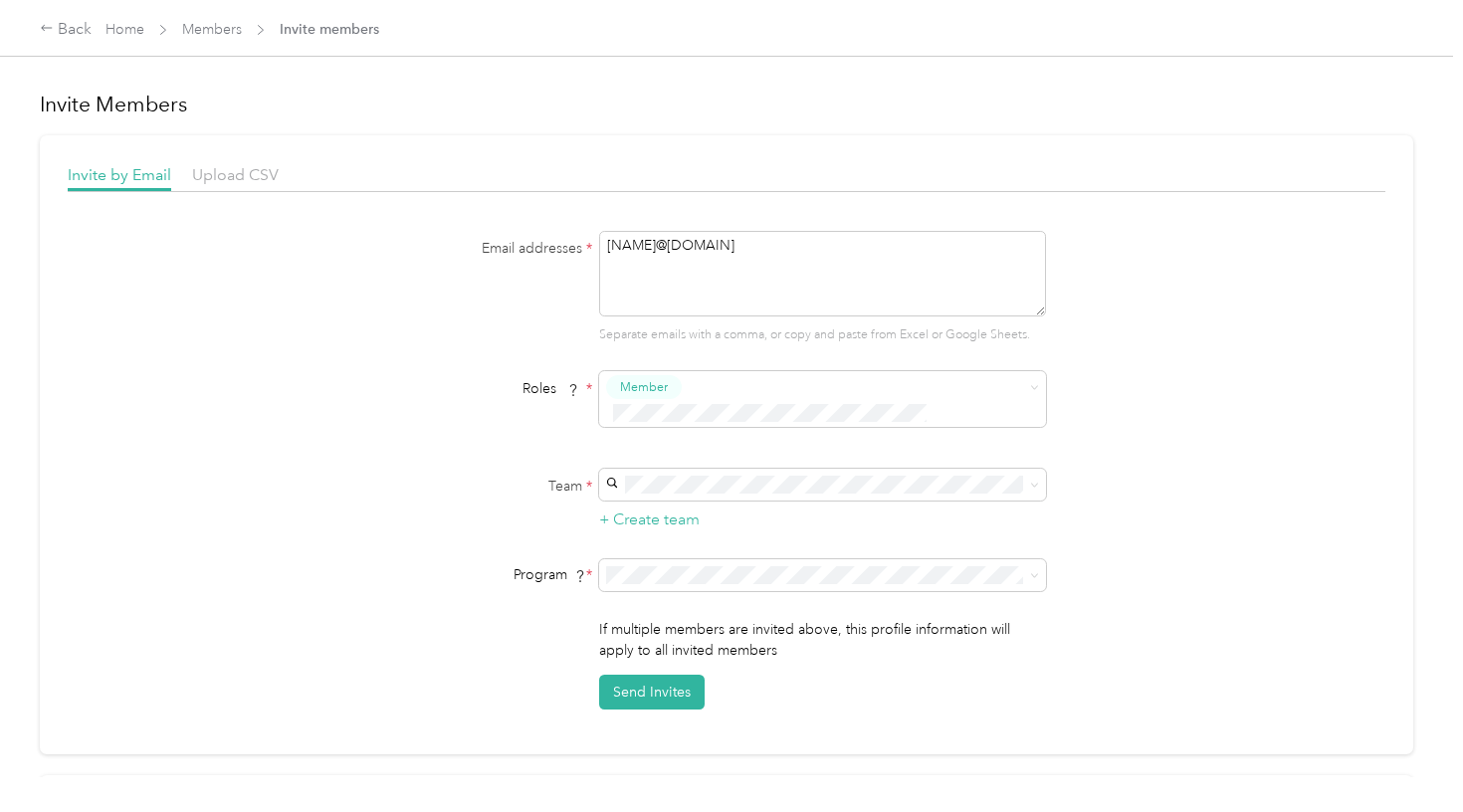 click on "Team   * + Create team" at bounding box center (727, 500) 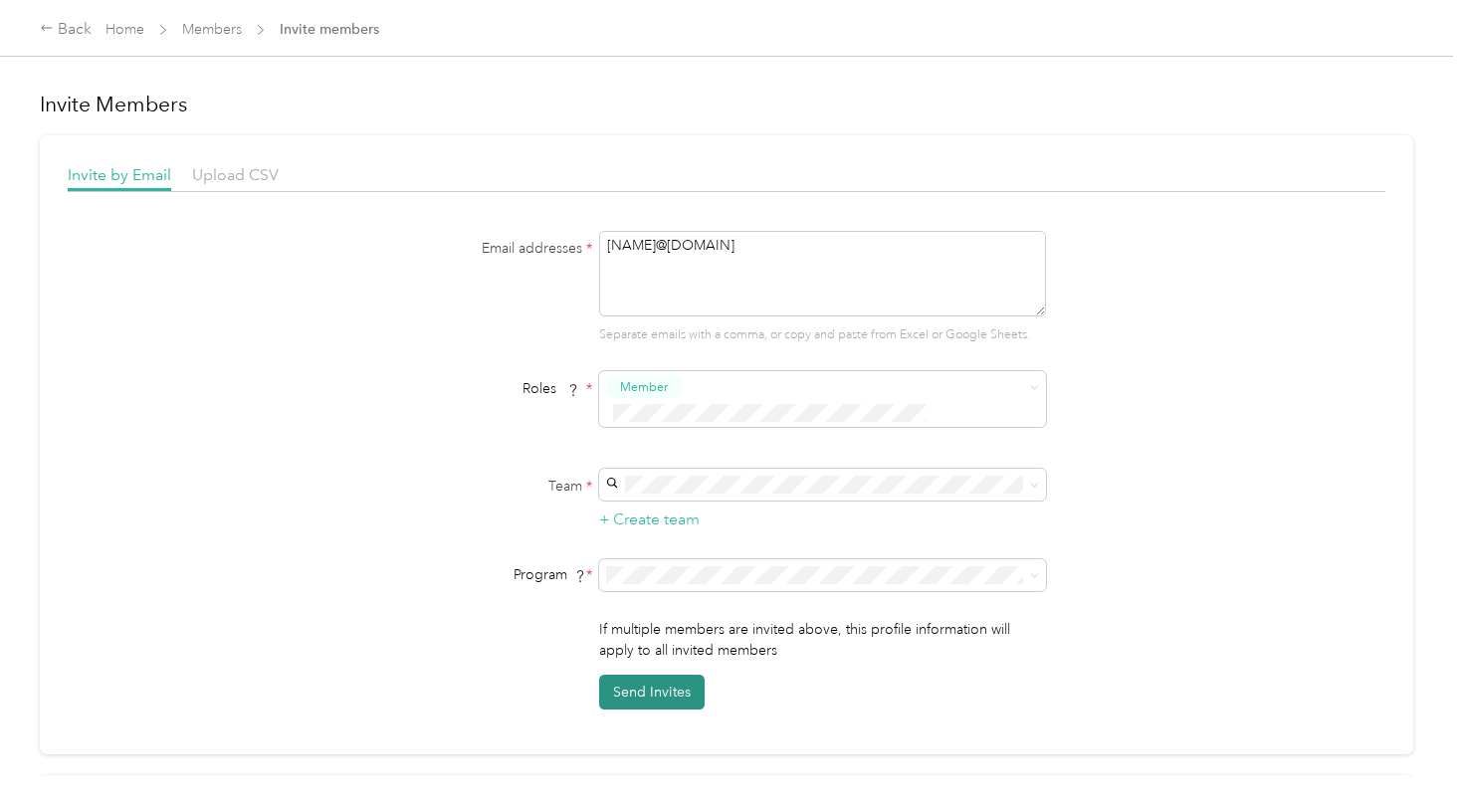 click on "Send Invites" at bounding box center [652, 692] 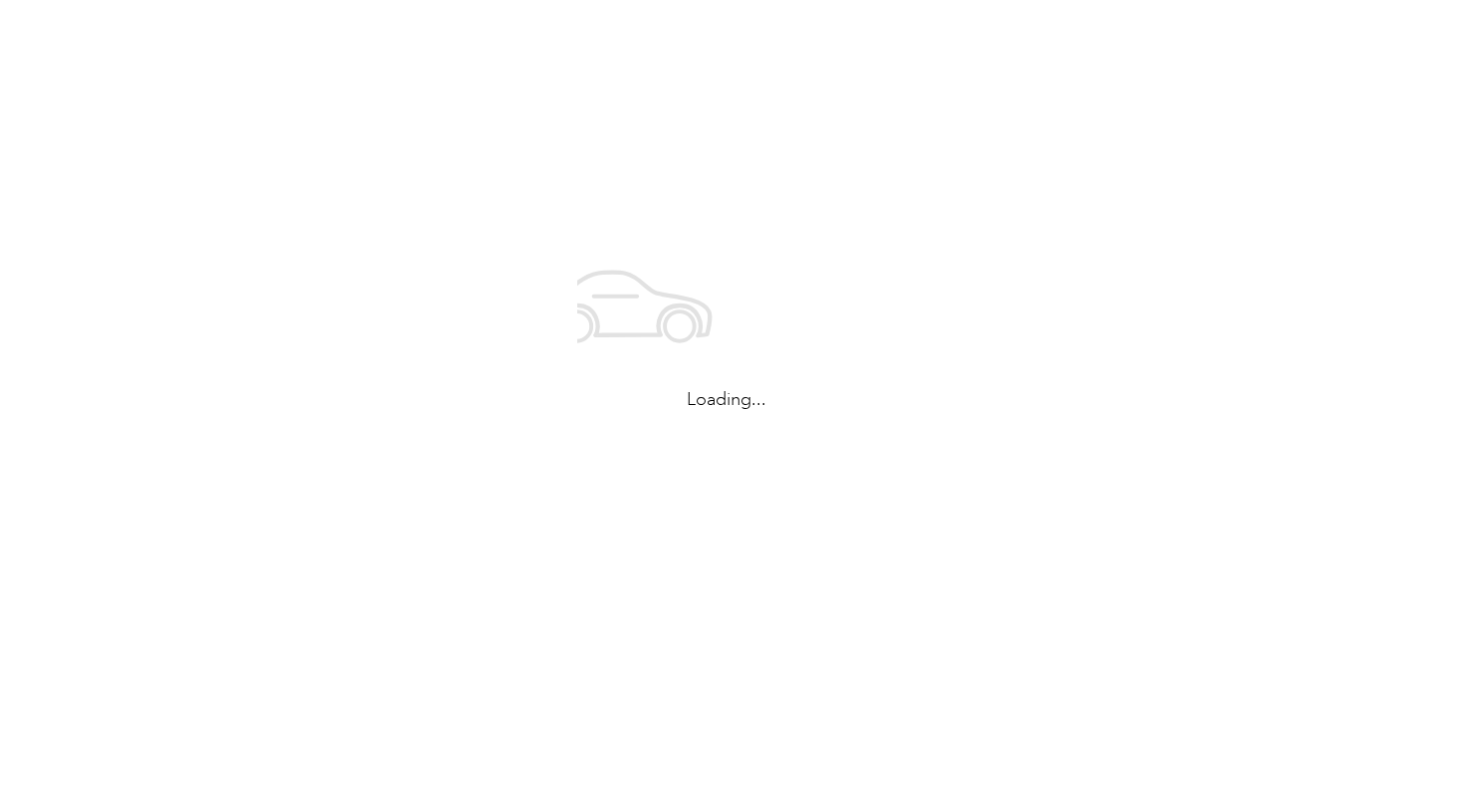scroll, scrollTop: 0, scrollLeft: 0, axis: both 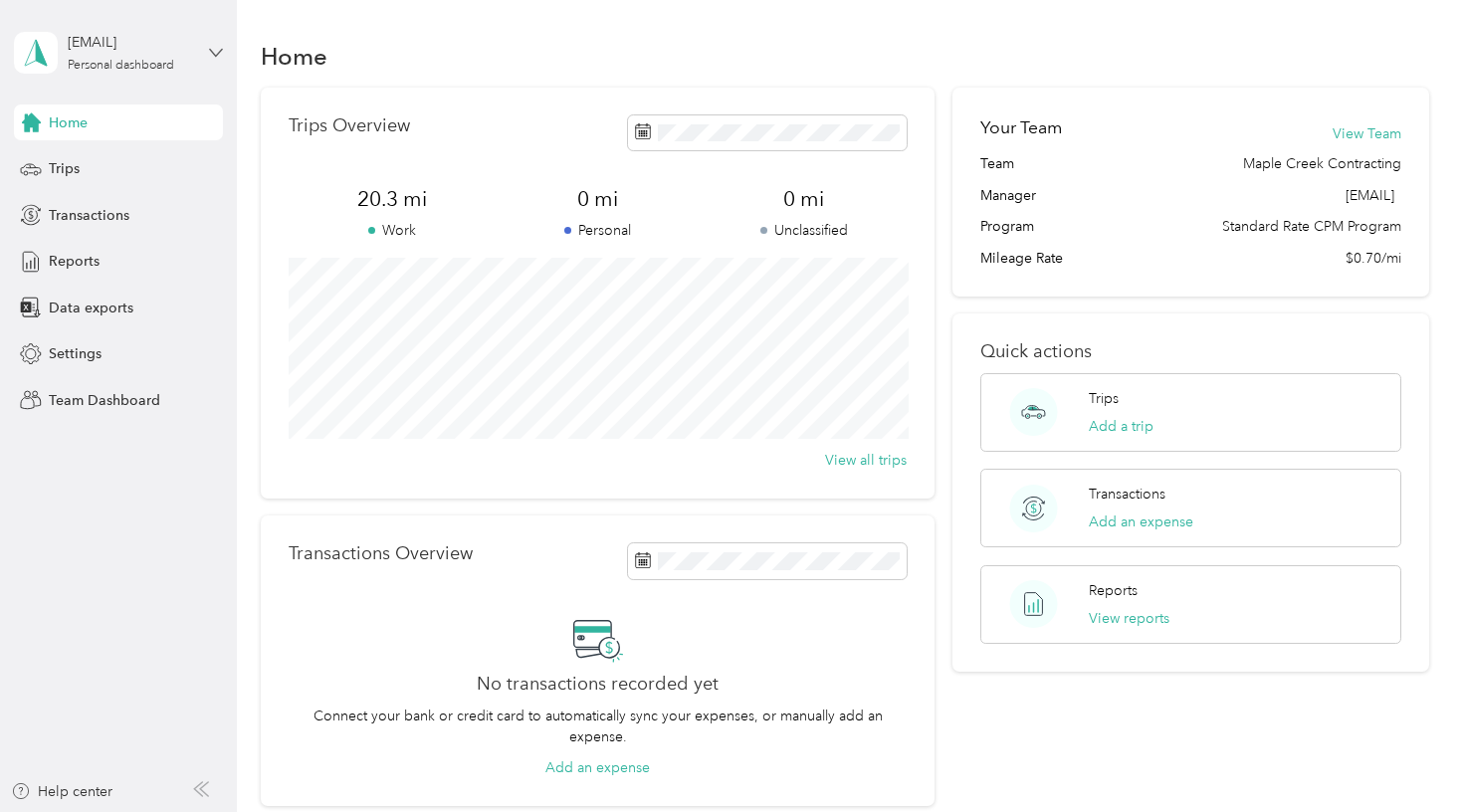 click 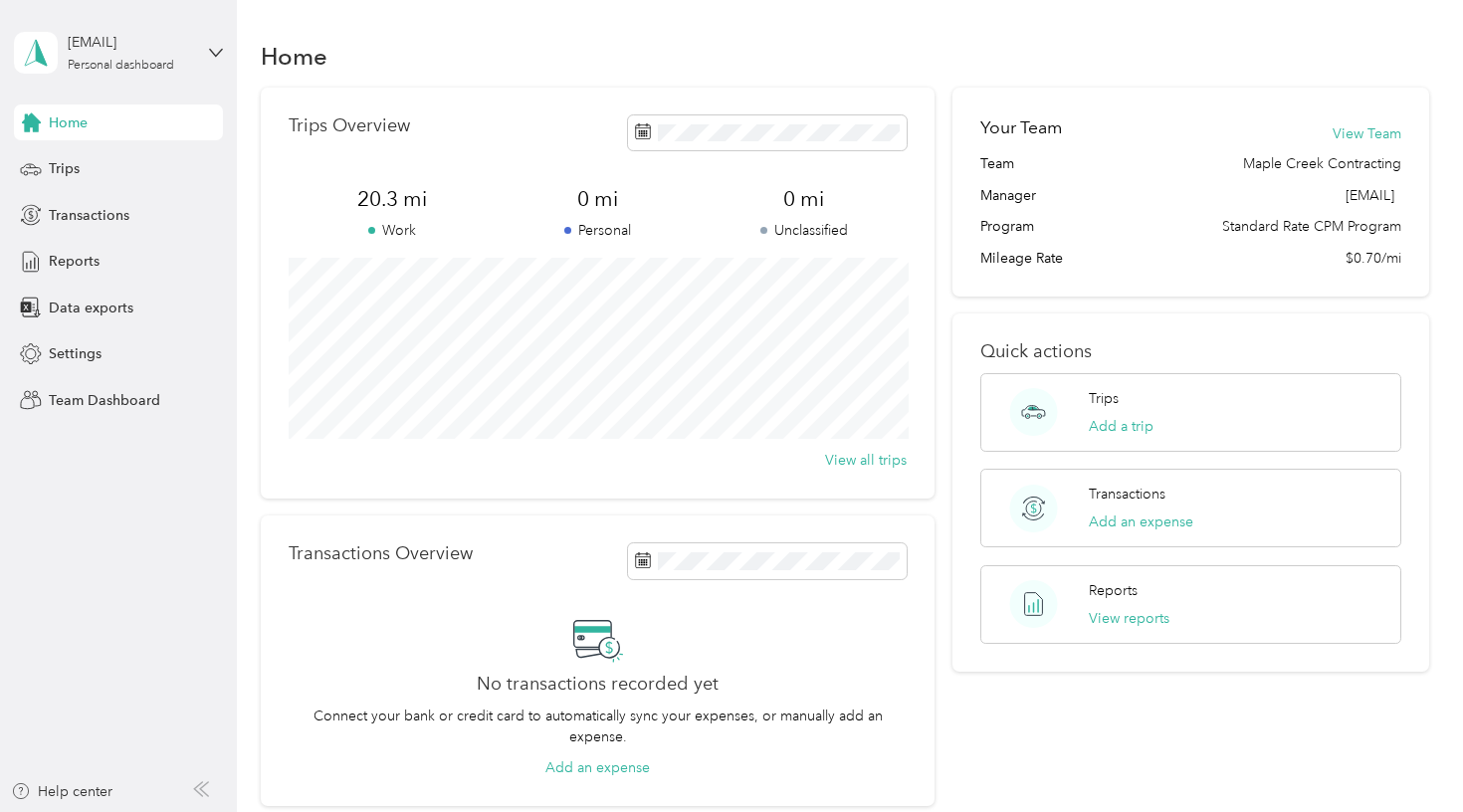 click on "Log out" at bounding box center (165, 253) 